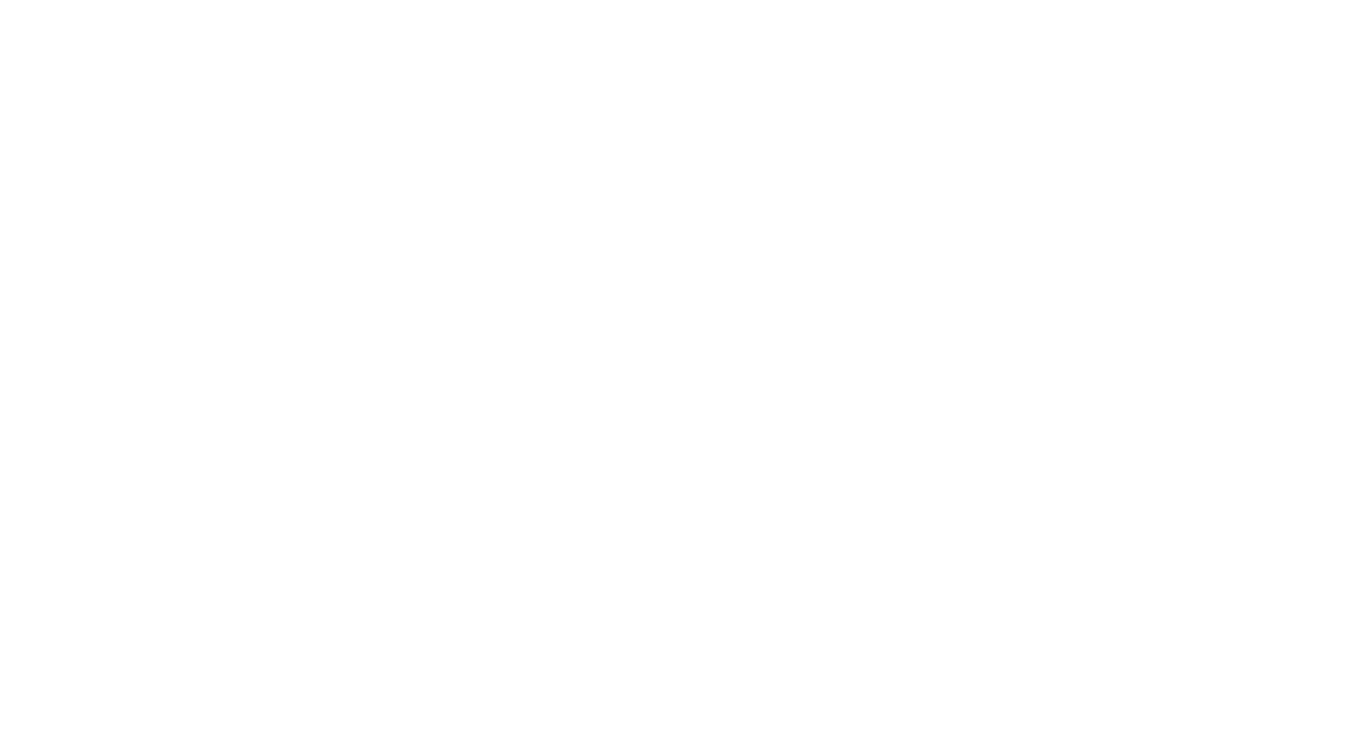 scroll, scrollTop: 0, scrollLeft: 0, axis: both 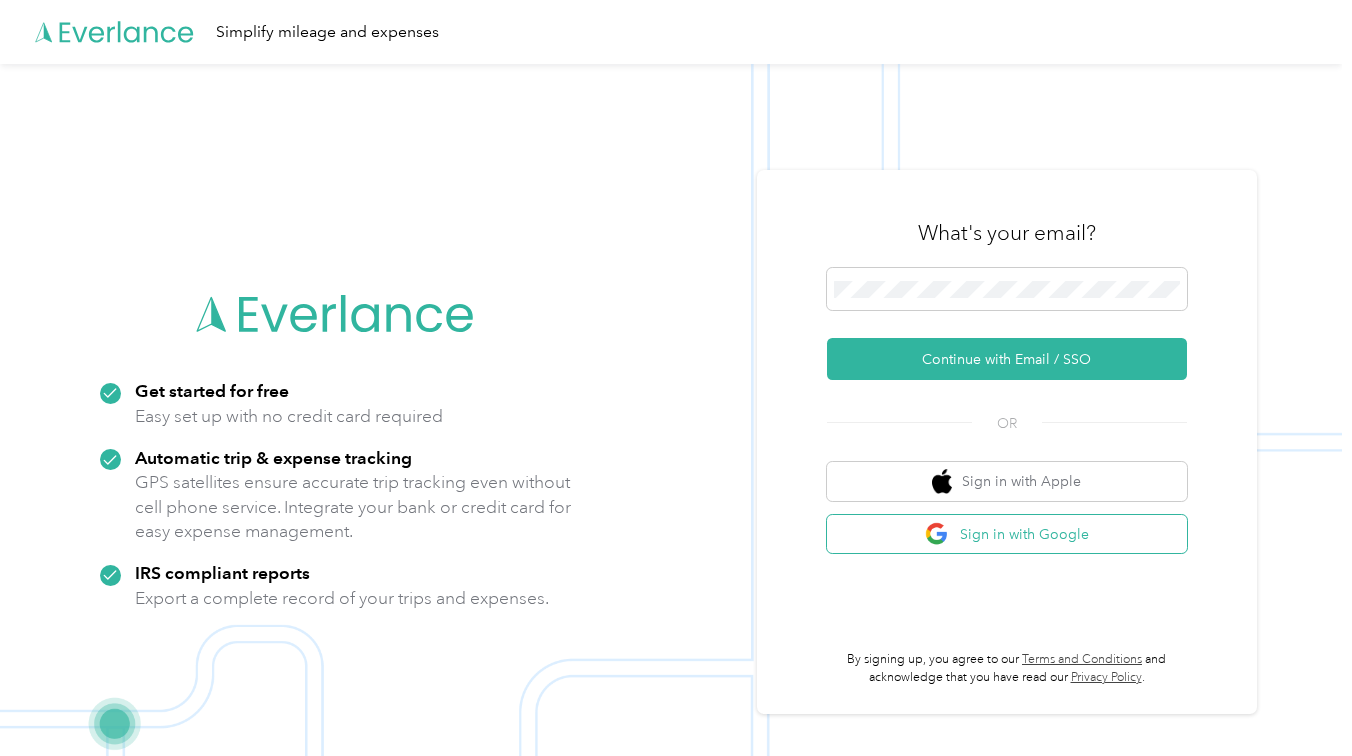 click on "Sign in with Google" at bounding box center (1007, 534) 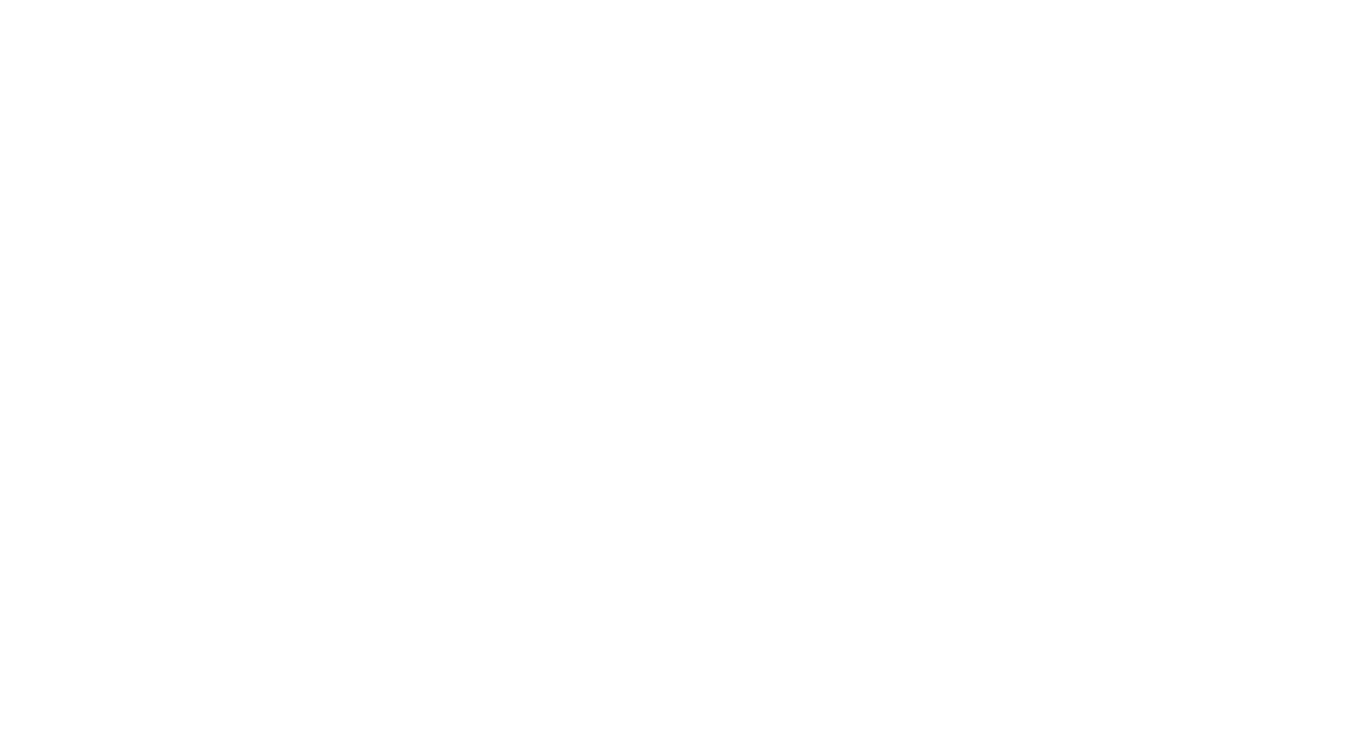 scroll, scrollTop: 0, scrollLeft: 0, axis: both 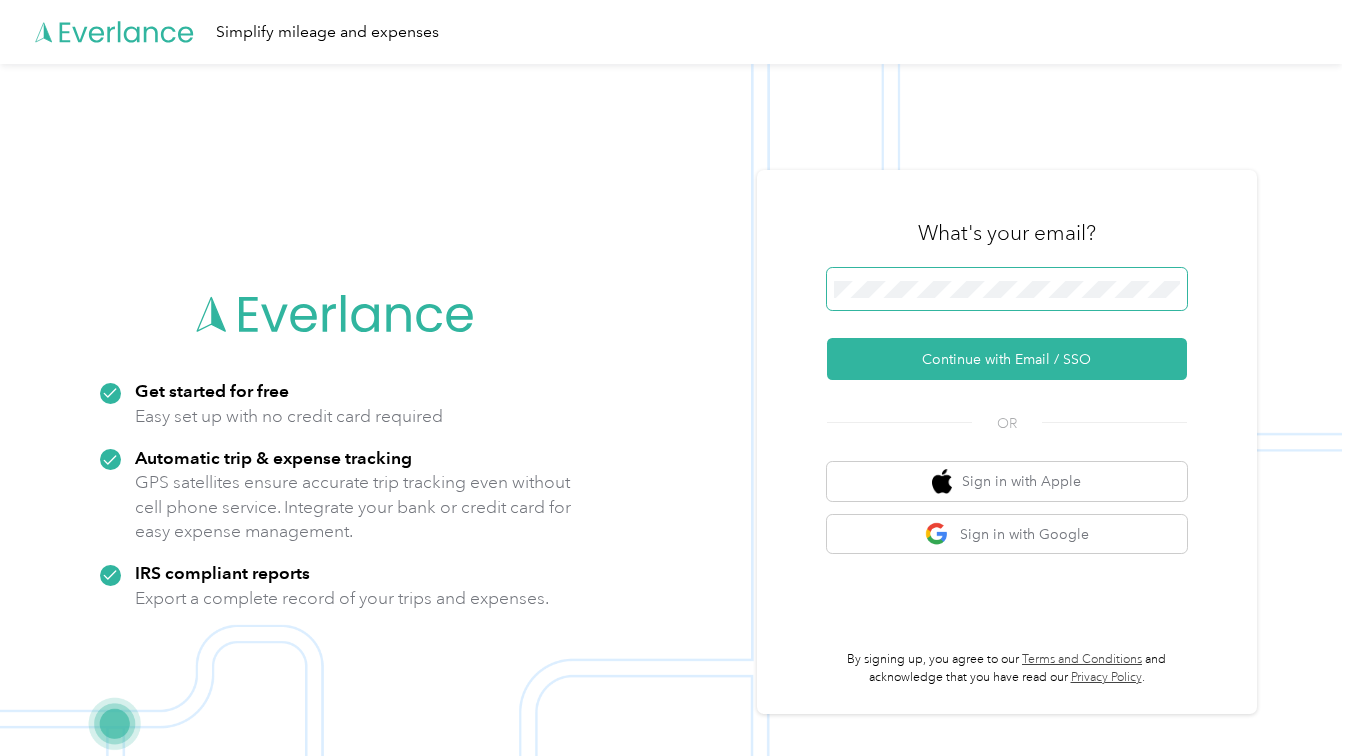 click at bounding box center (1007, 289) 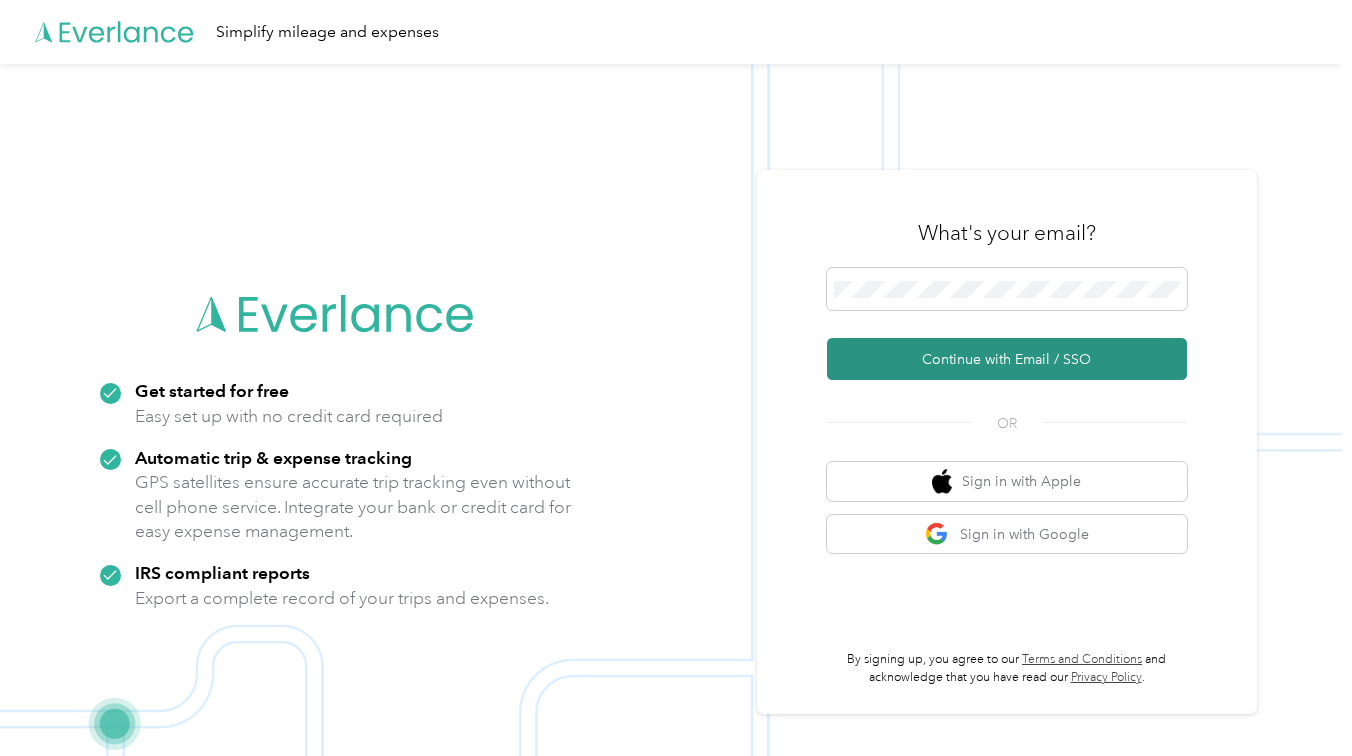 click on "Continue with Email / SSO" at bounding box center (1007, 359) 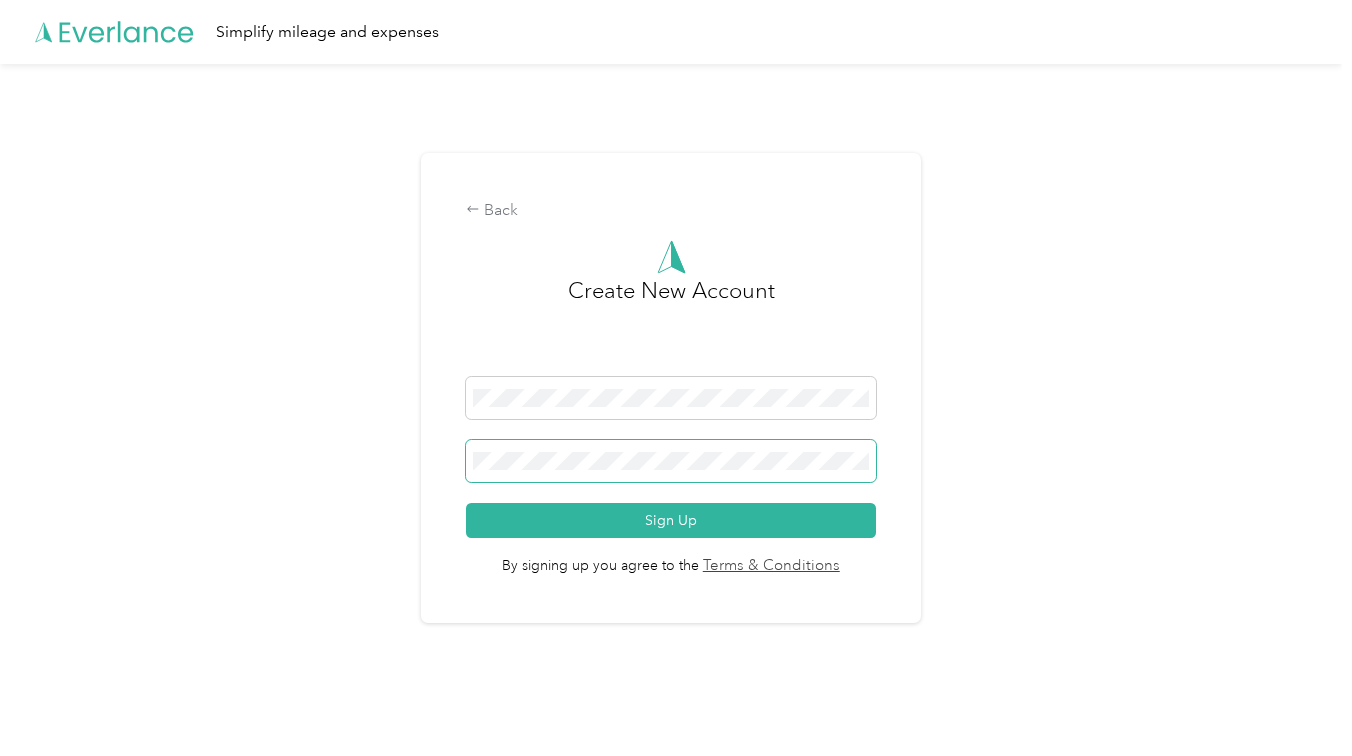 click at bounding box center [670, 461] 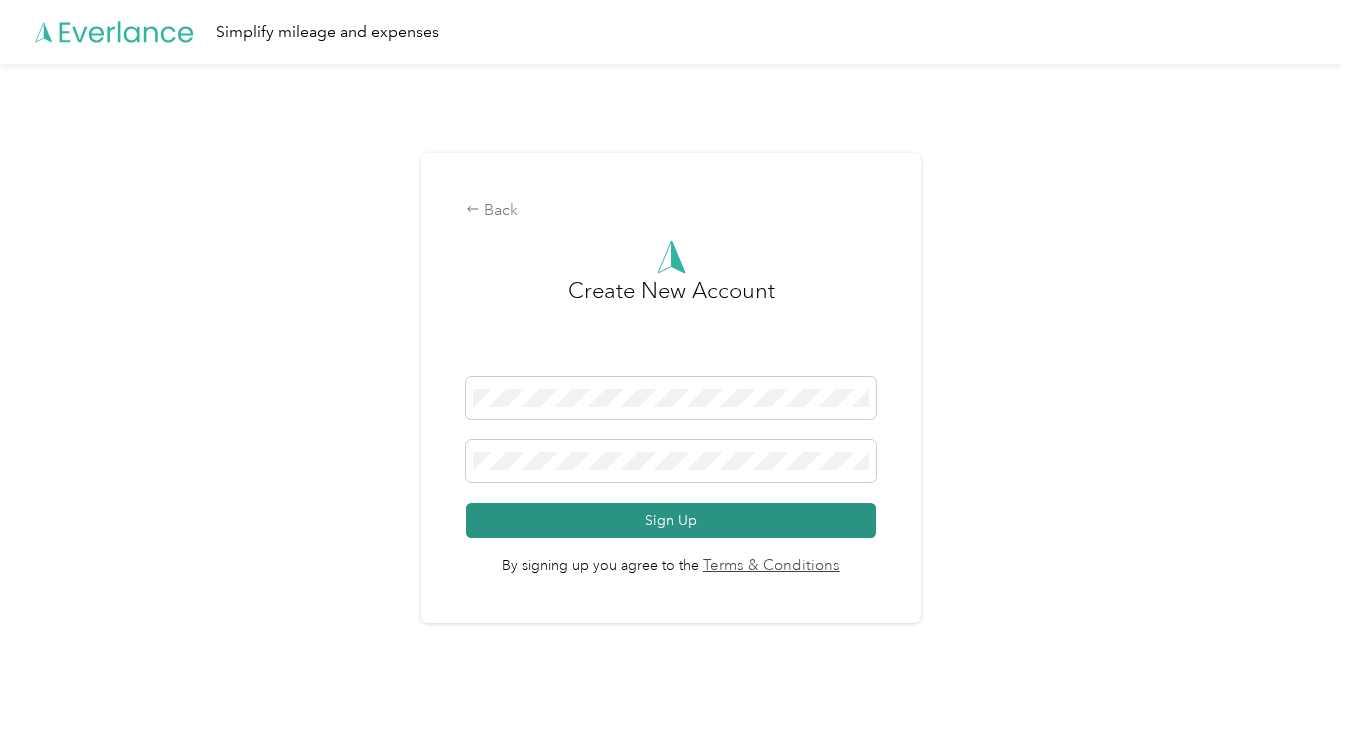 click on "Sign Up" at bounding box center [670, 520] 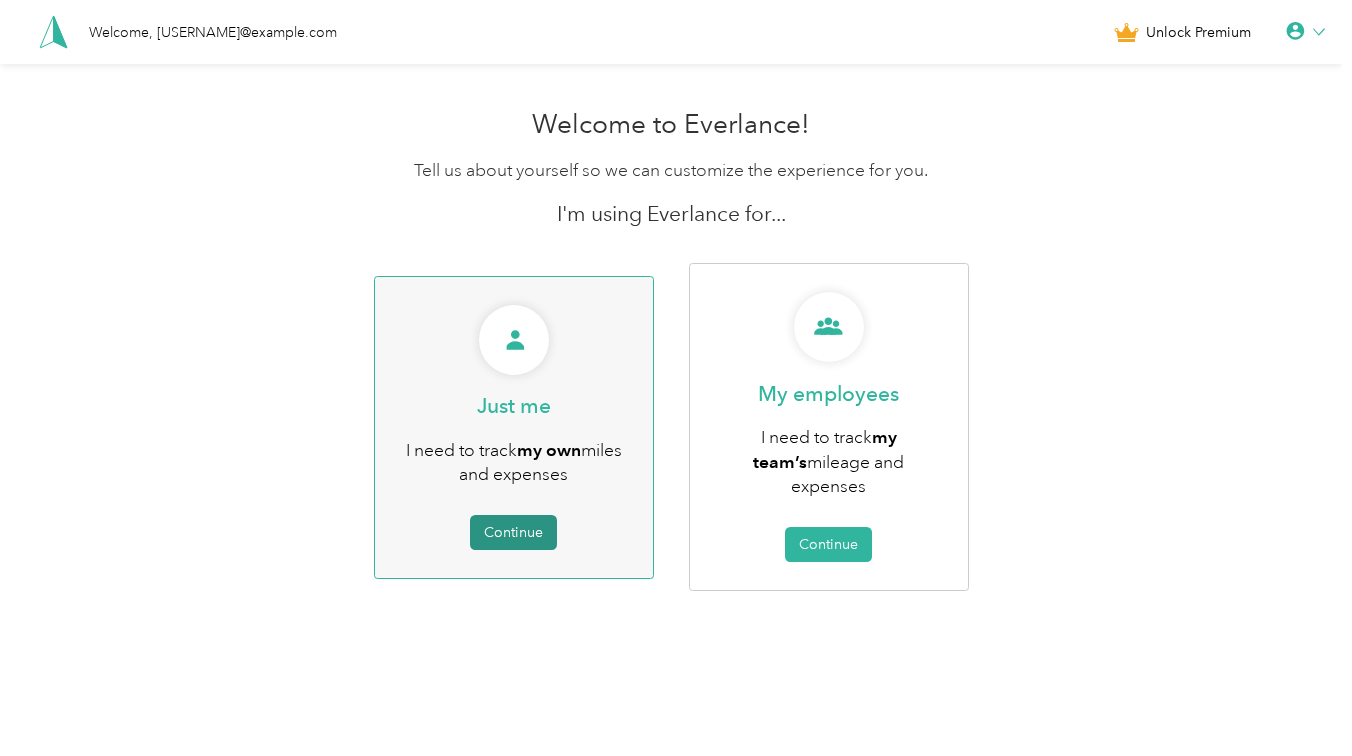 click on "Continue" at bounding box center (513, 532) 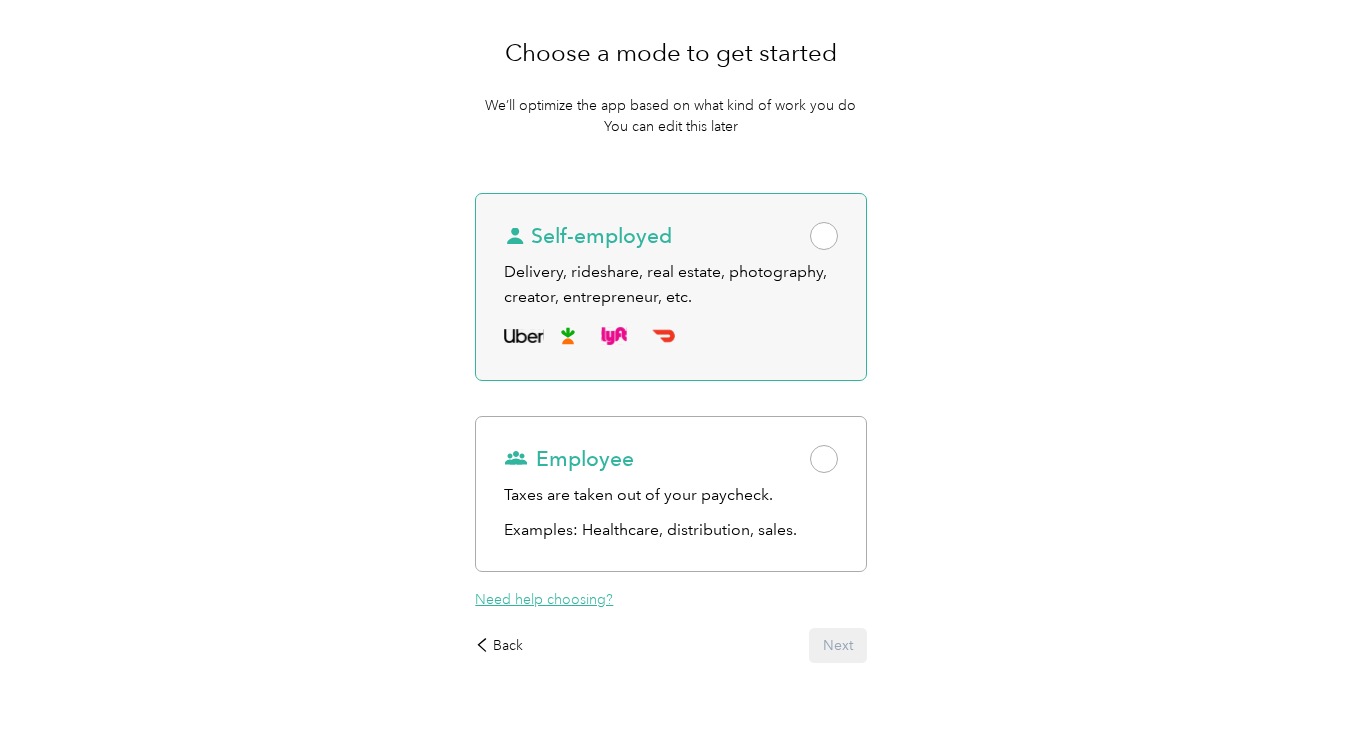 scroll, scrollTop: 158, scrollLeft: 0, axis: vertical 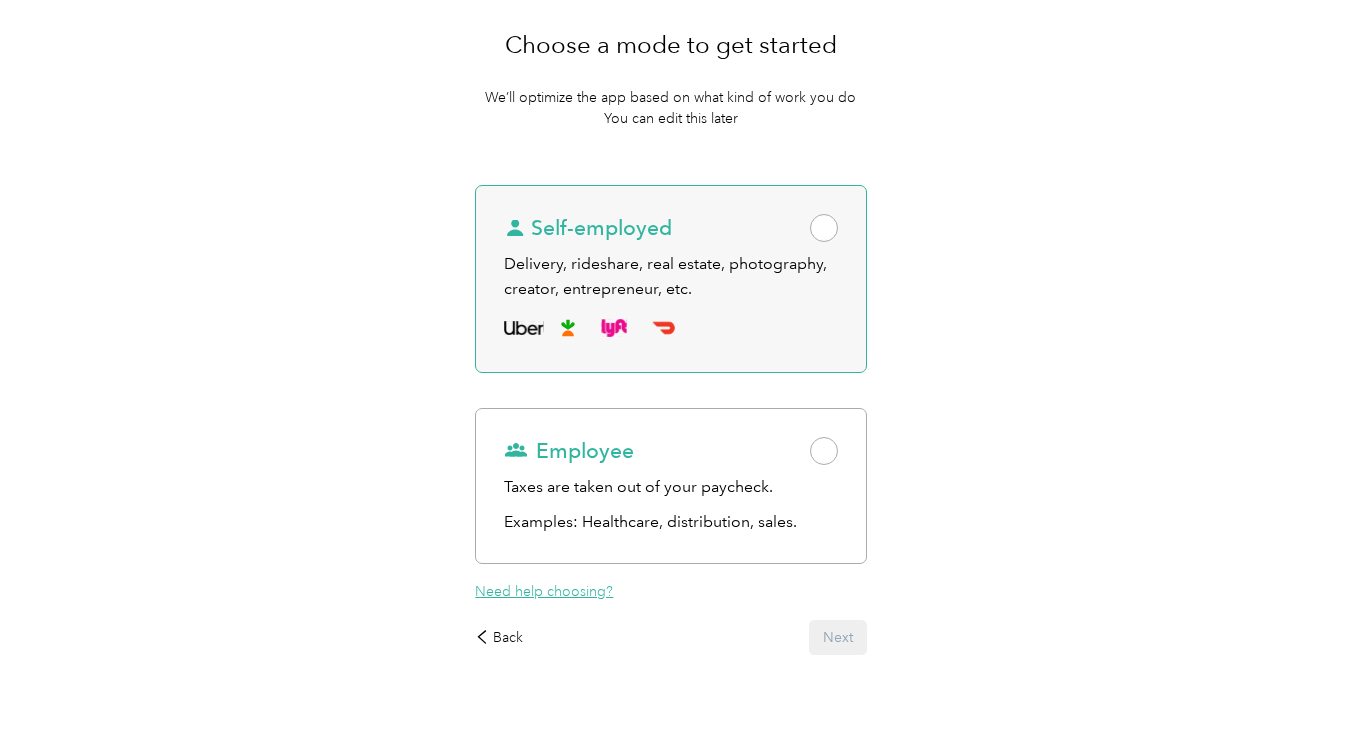 click on "Self-employed" at bounding box center [670, 228] 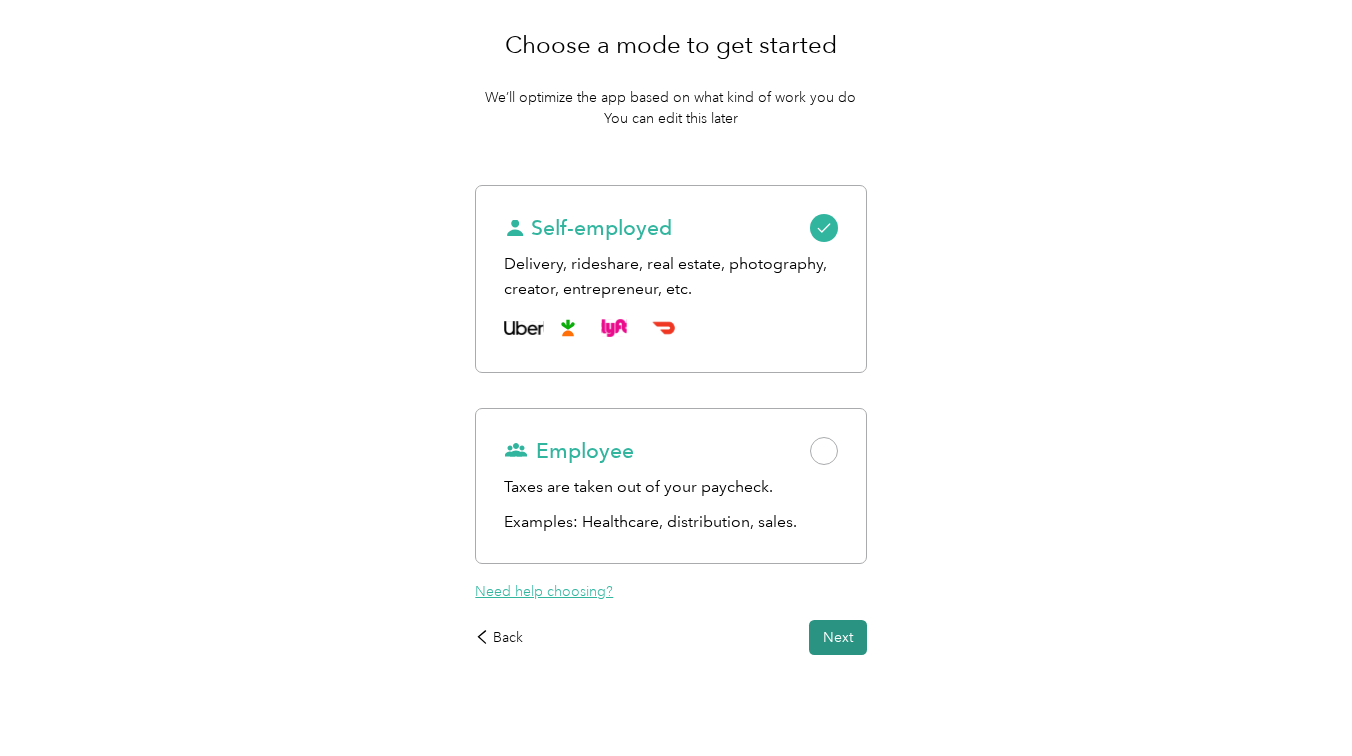 click on "Next" at bounding box center [838, 637] 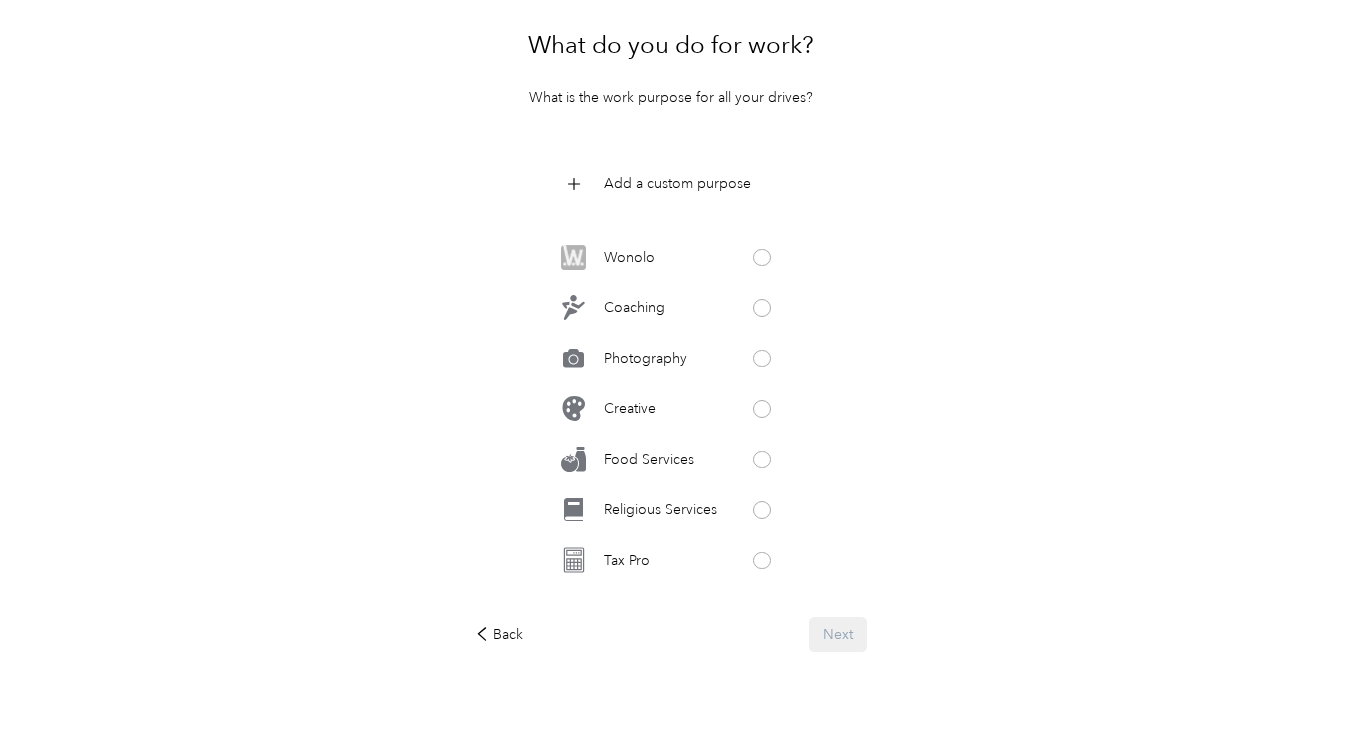 scroll, scrollTop: 894, scrollLeft: 0, axis: vertical 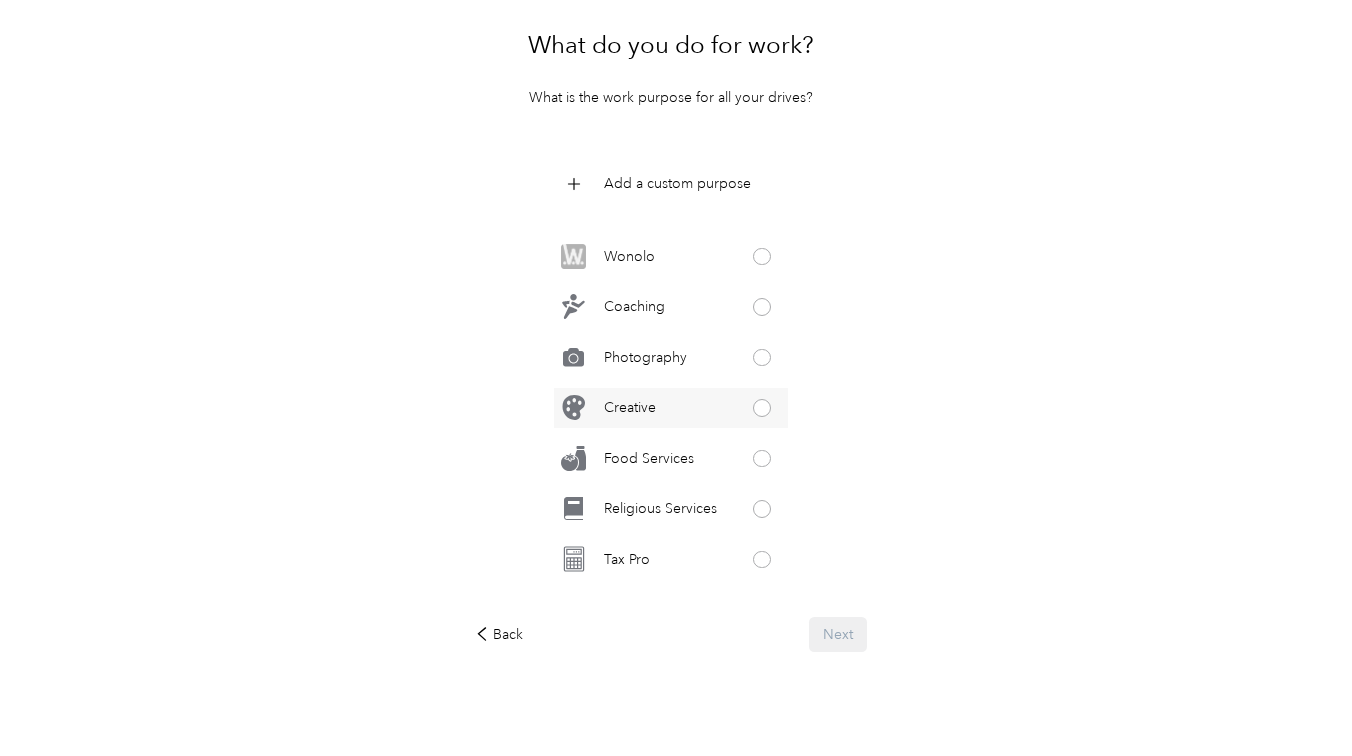 click at bounding box center (762, 408) 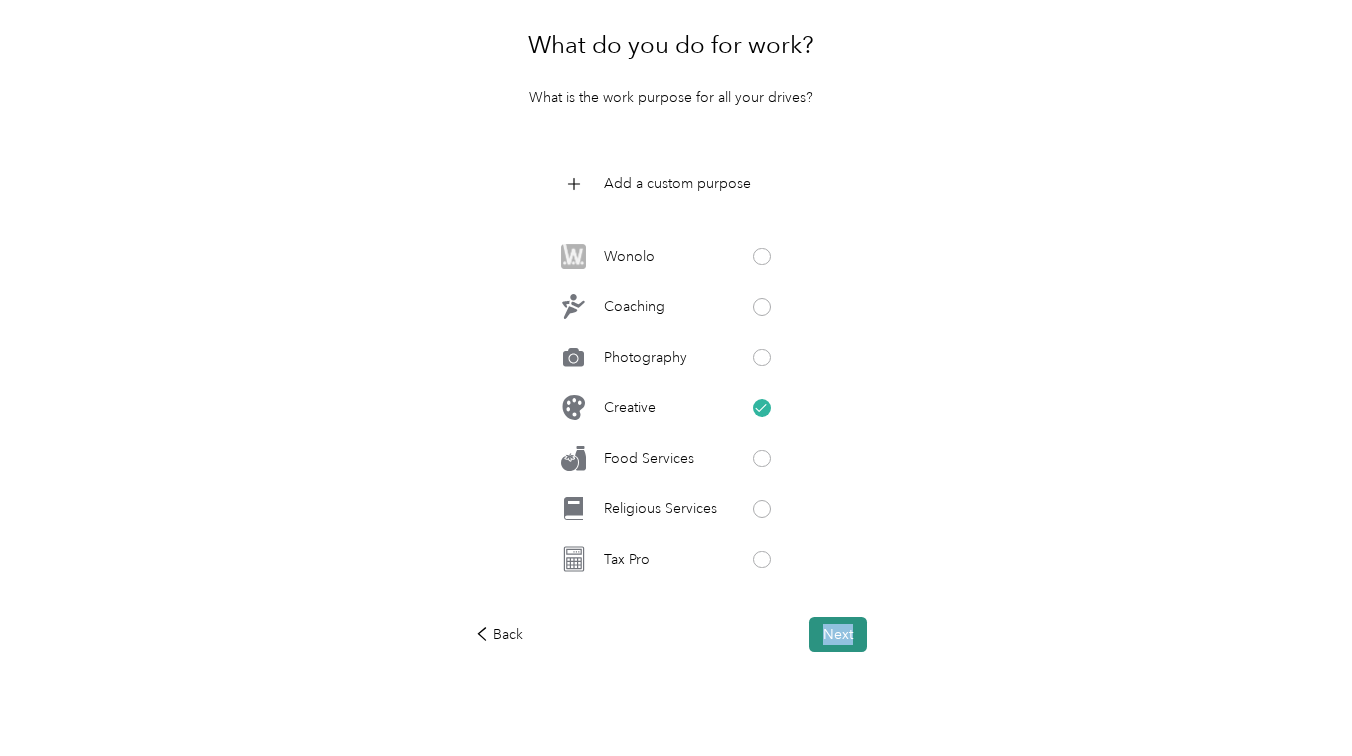 click on "Next" at bounding box center [838, 634] 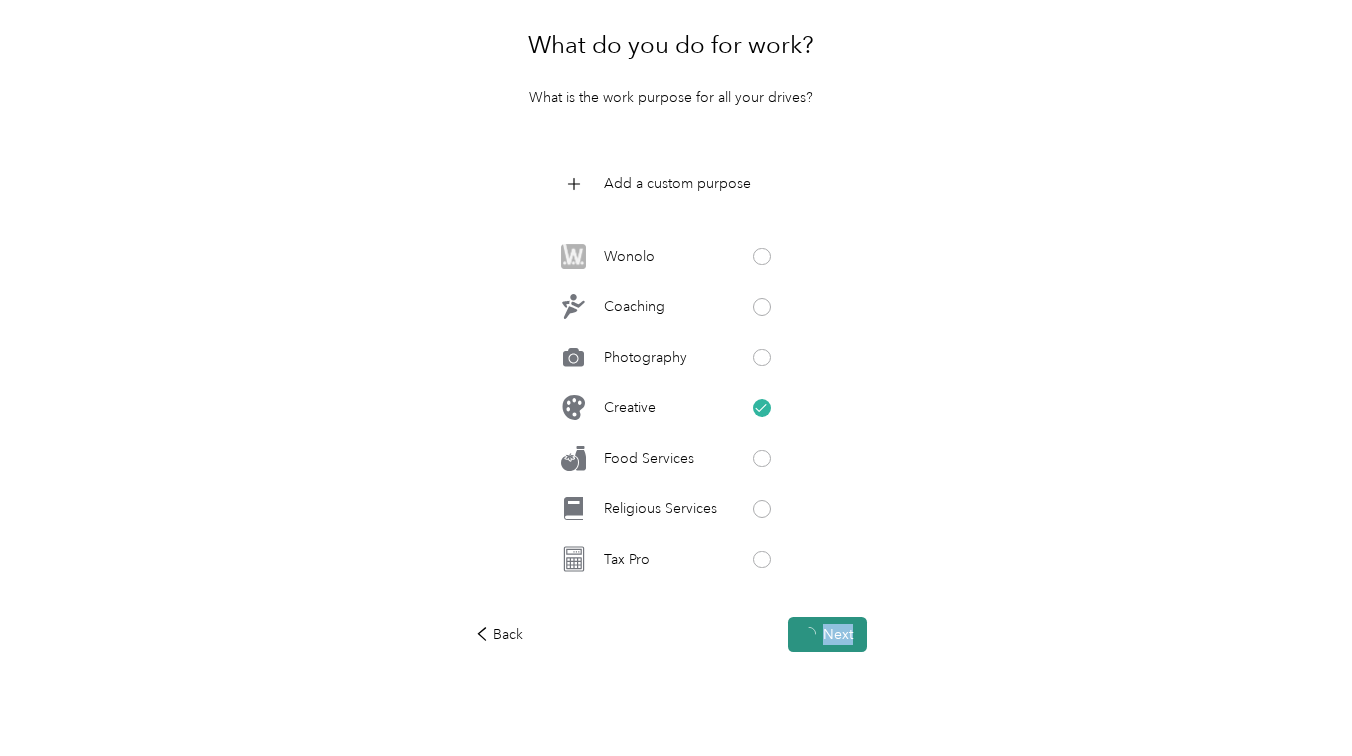 scroll, scrollTop: 0, scrollLeft: 0, axis: both 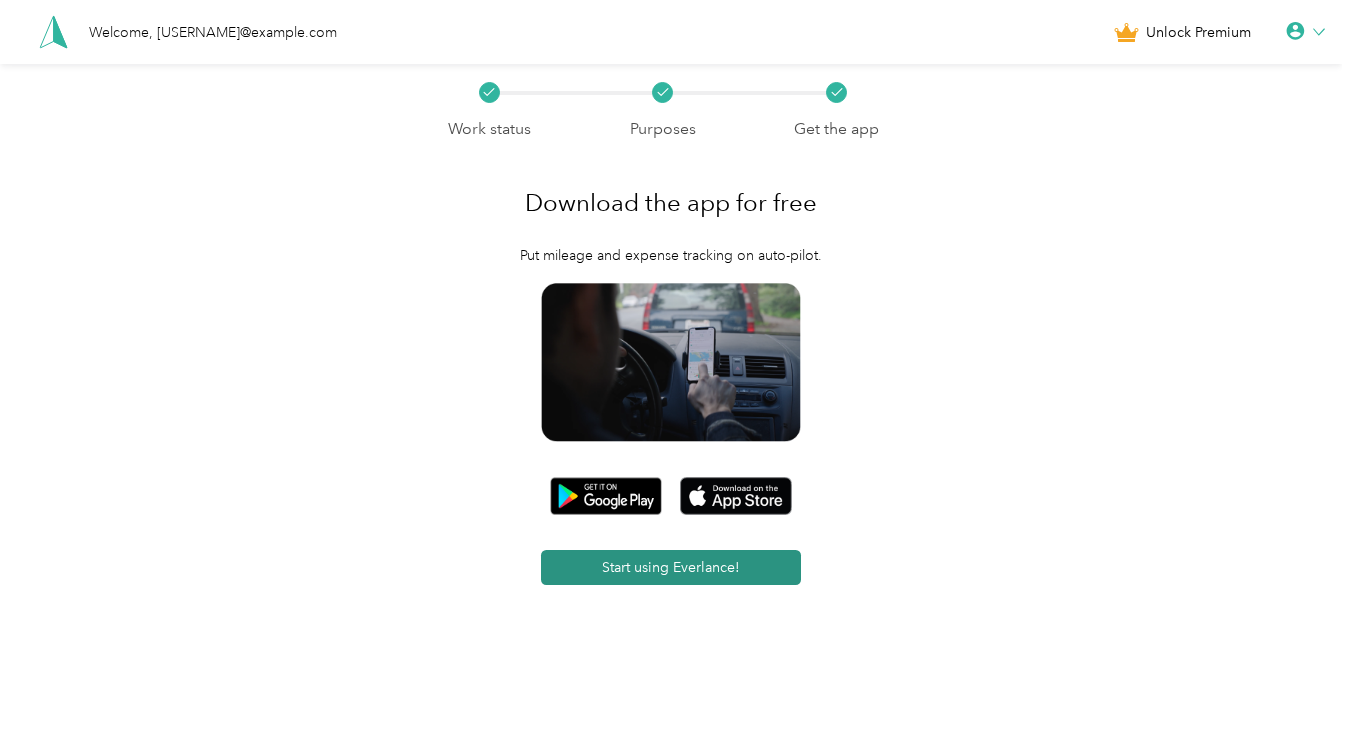 click on "Start using Everlance!" at bounding box center [671, 567] 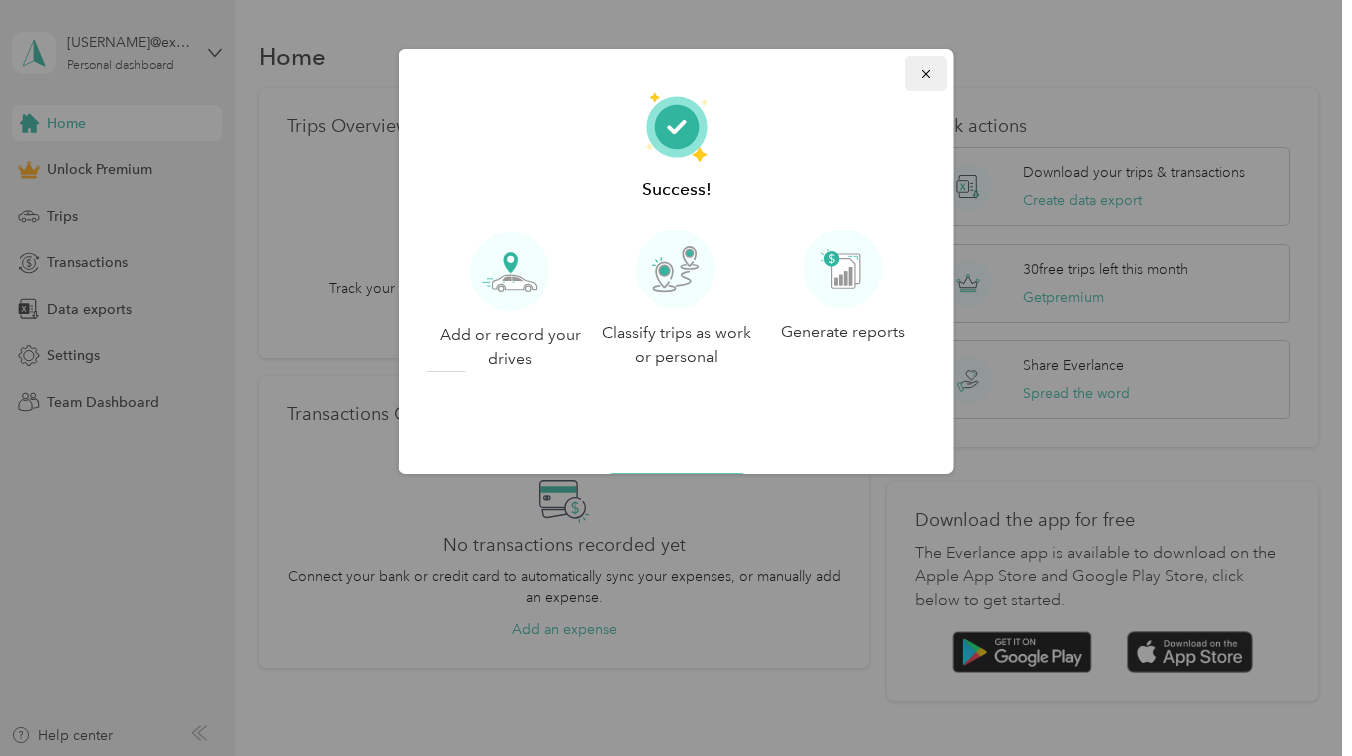 click 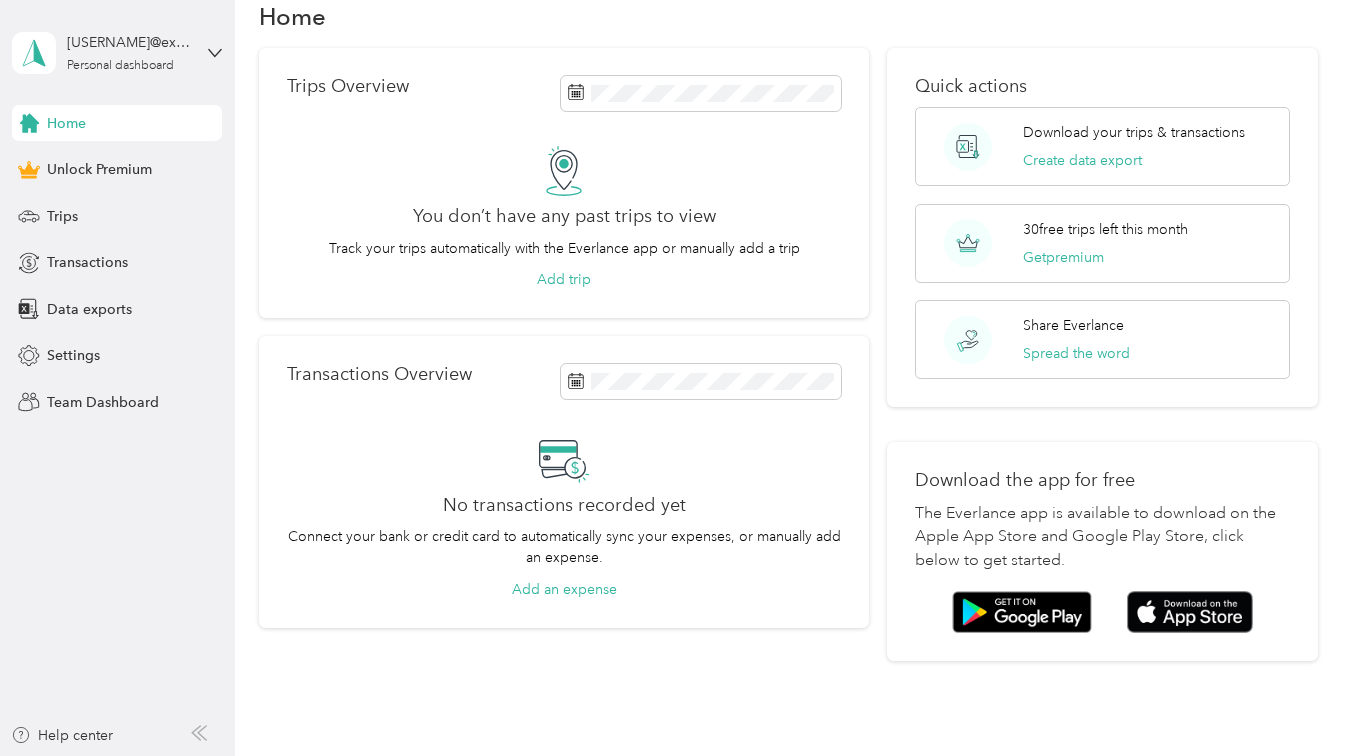 scroll, scrollTop: 0, scrollLeft: 0, axis: both 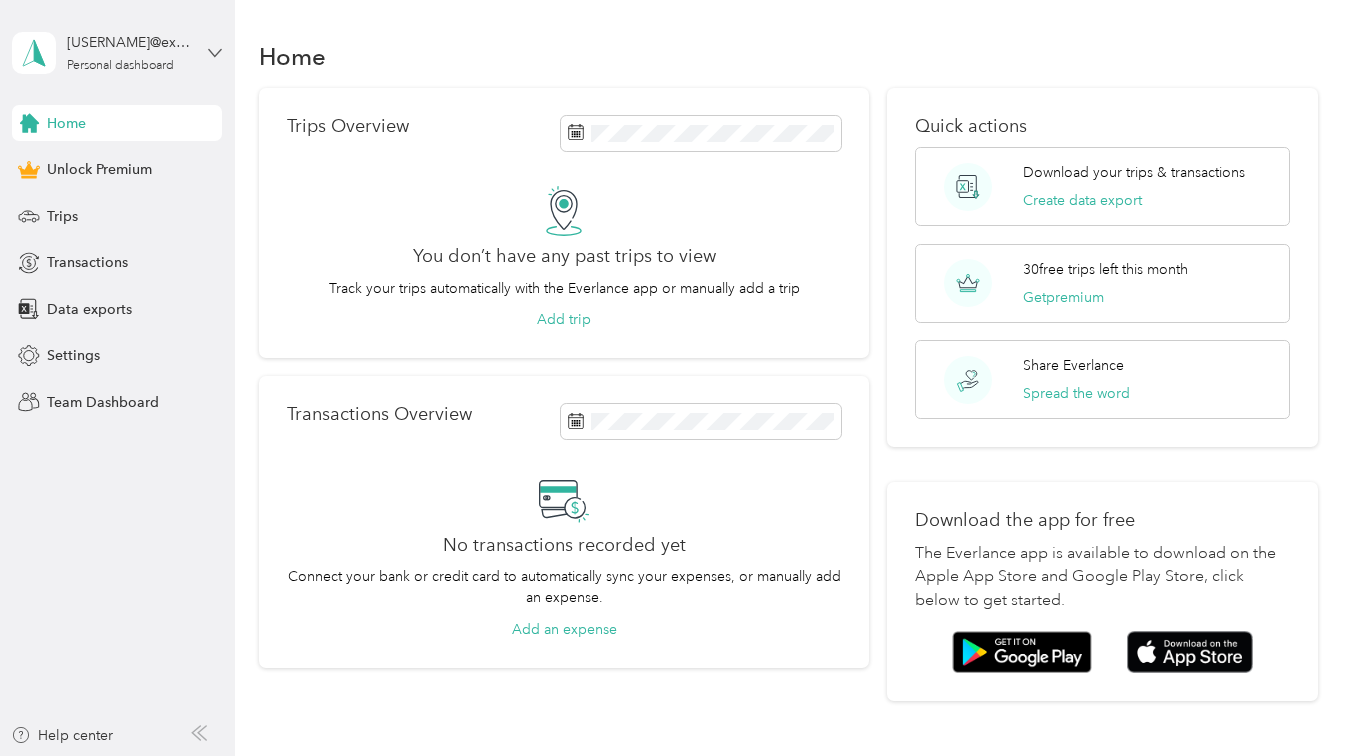 click 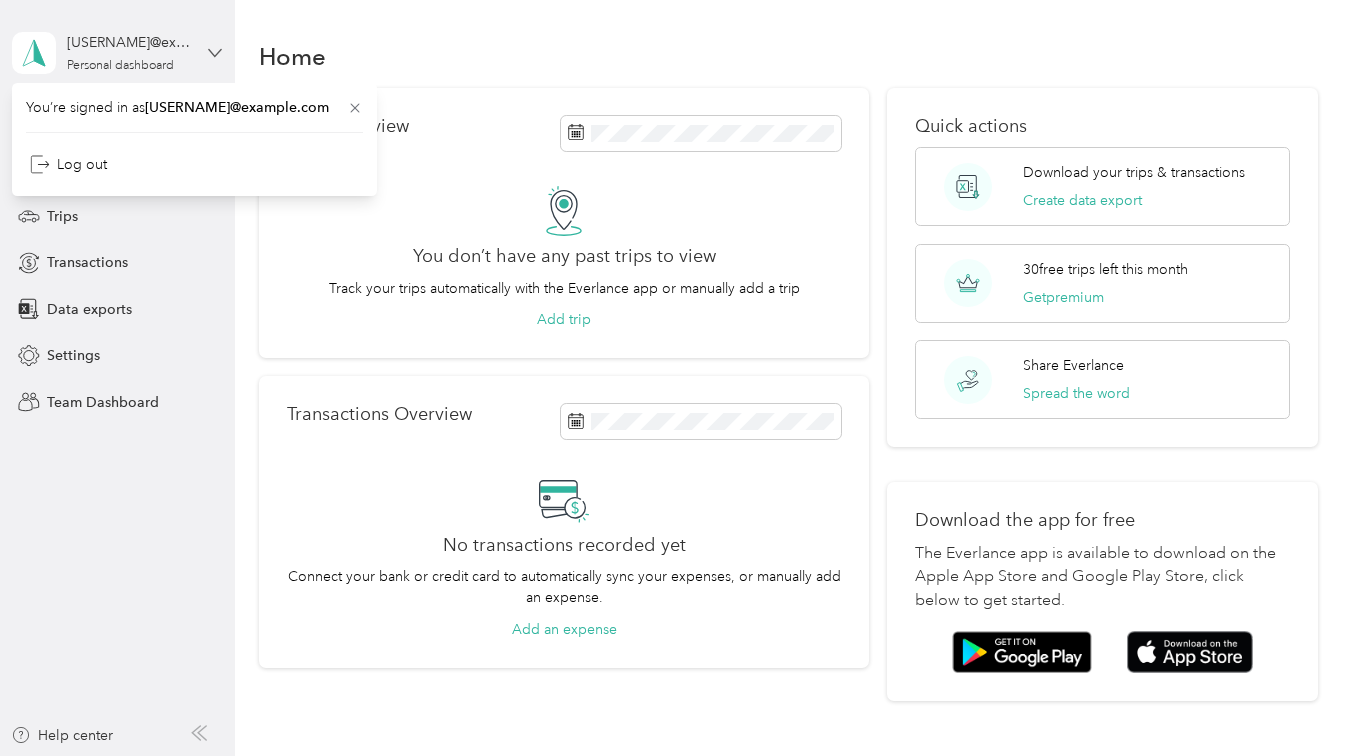 click 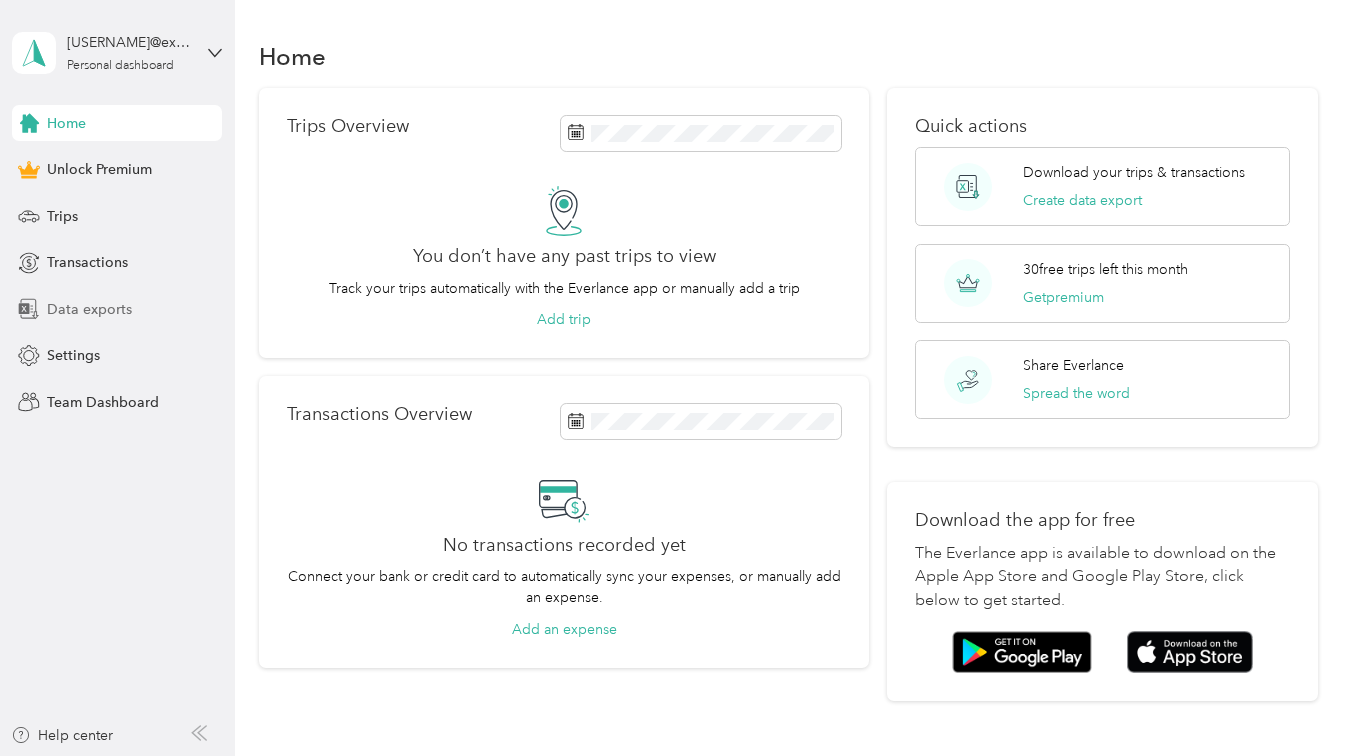 click on "Data exports" at bounding box center [89, 309] 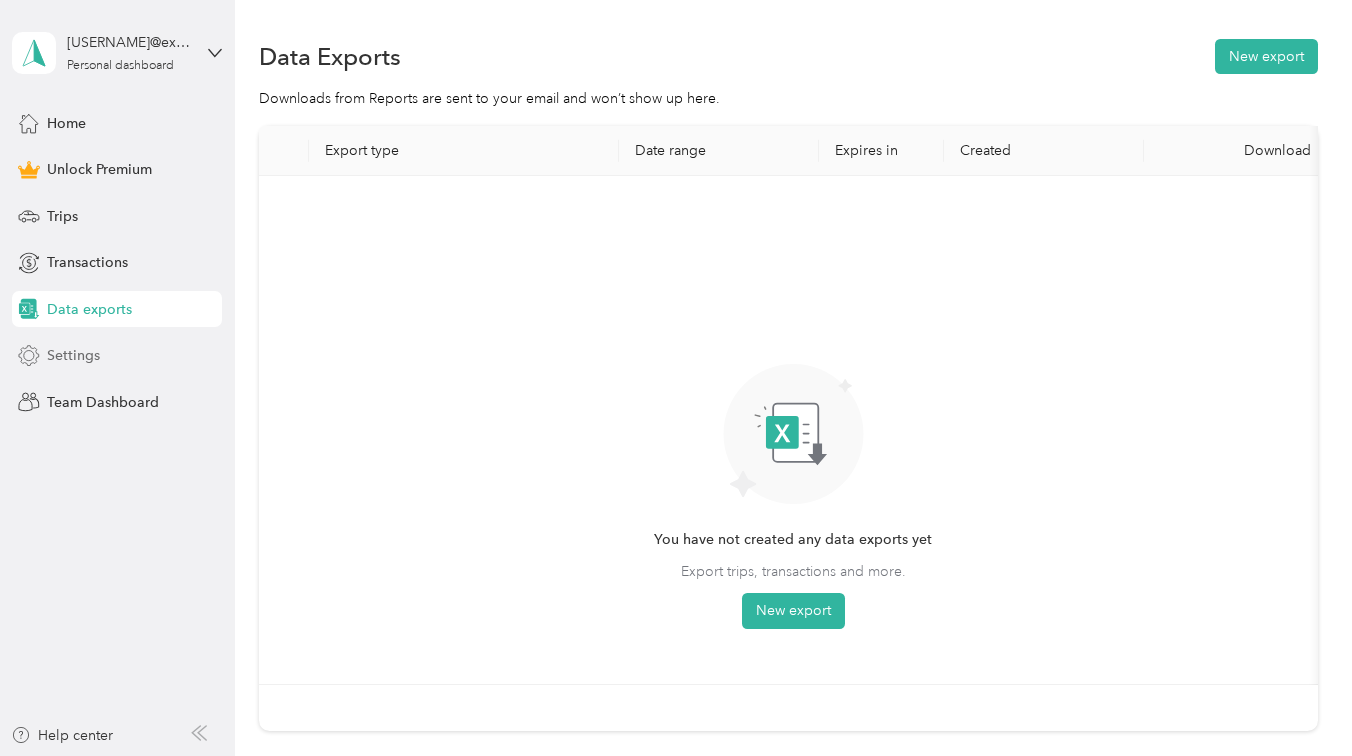 click on "Settings" at bounding box center (117, 356) 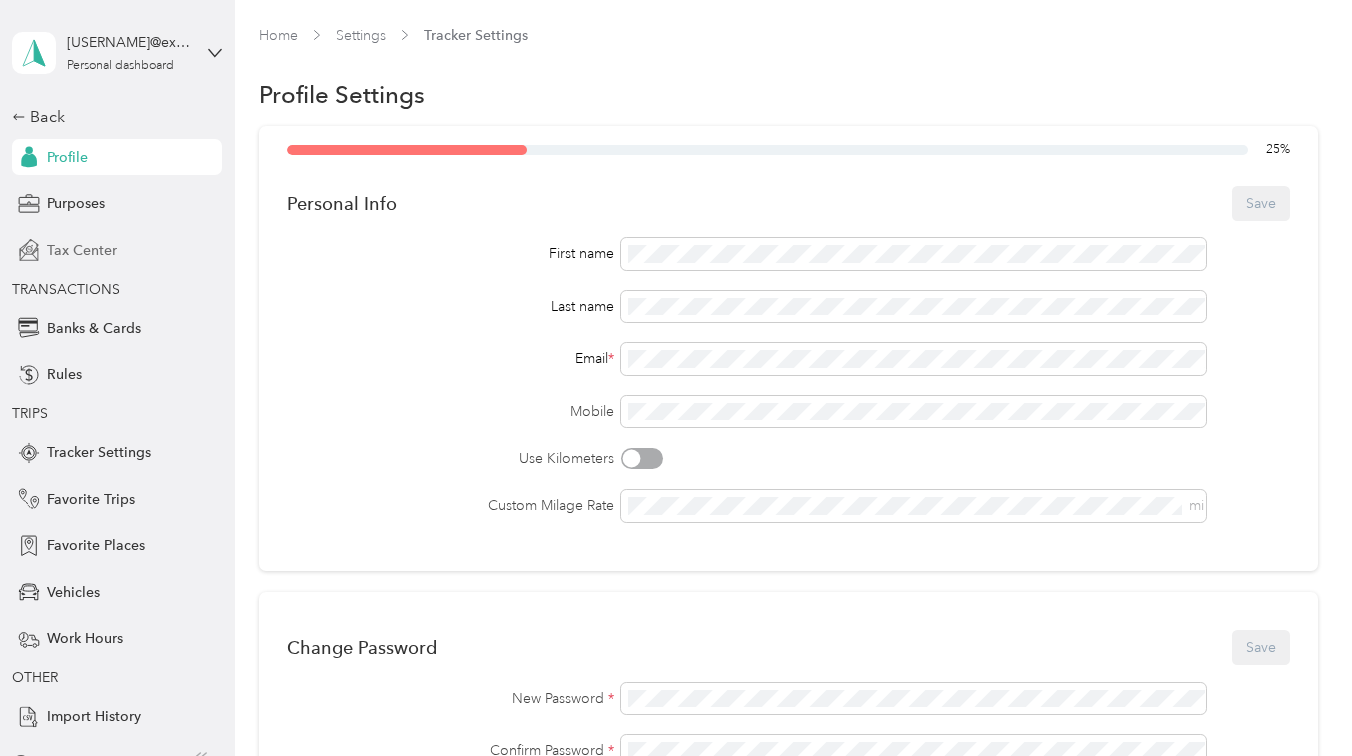 click on "Tax Center" at bounding box center [117, 250] 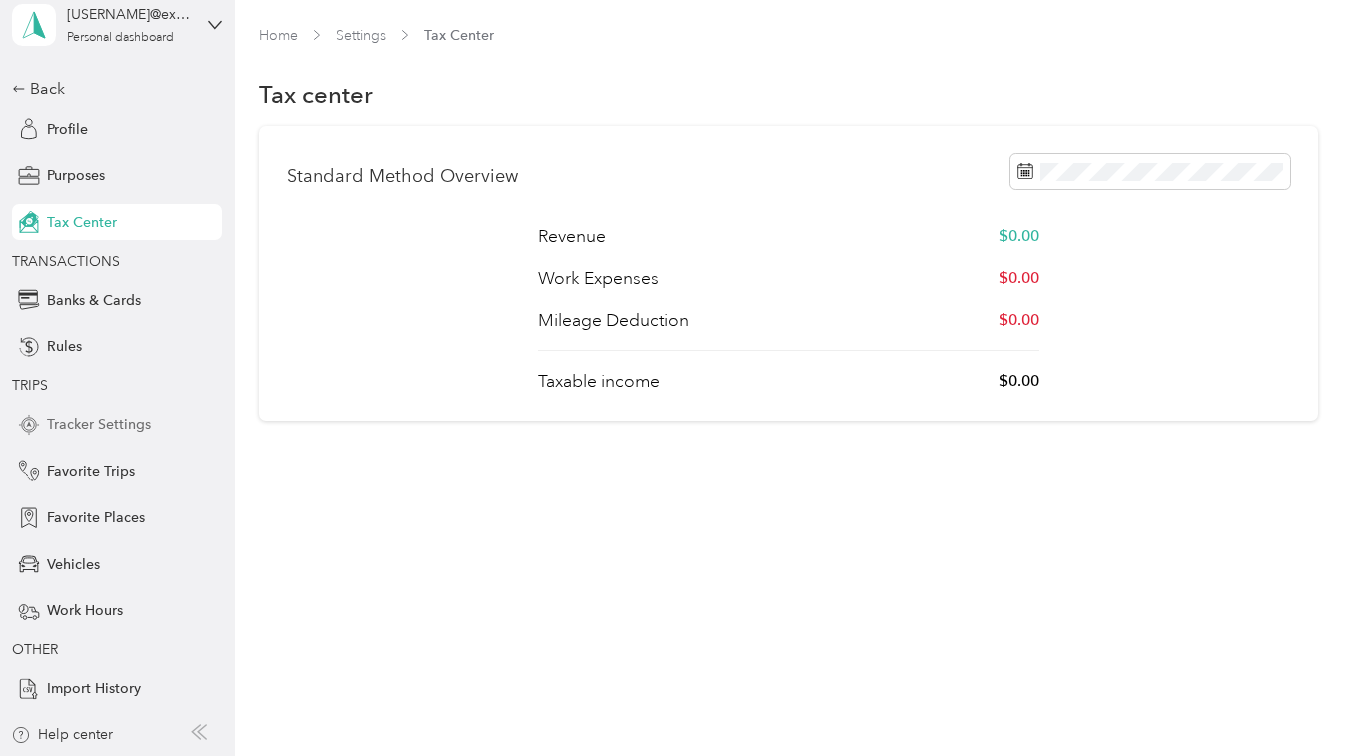 scroll, scrollTop: 0, scrollLeft: 0, axis: both 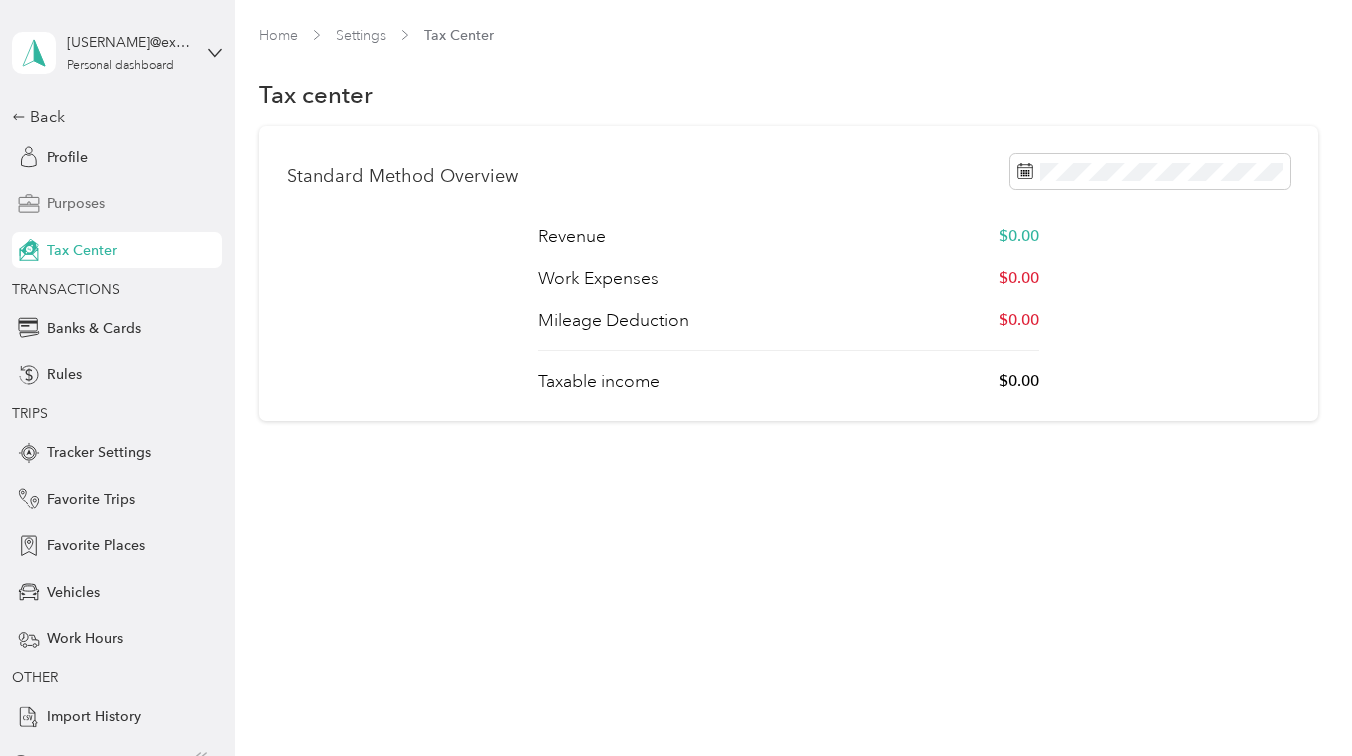 click on "Purposes" at bounding box center (117, 204) 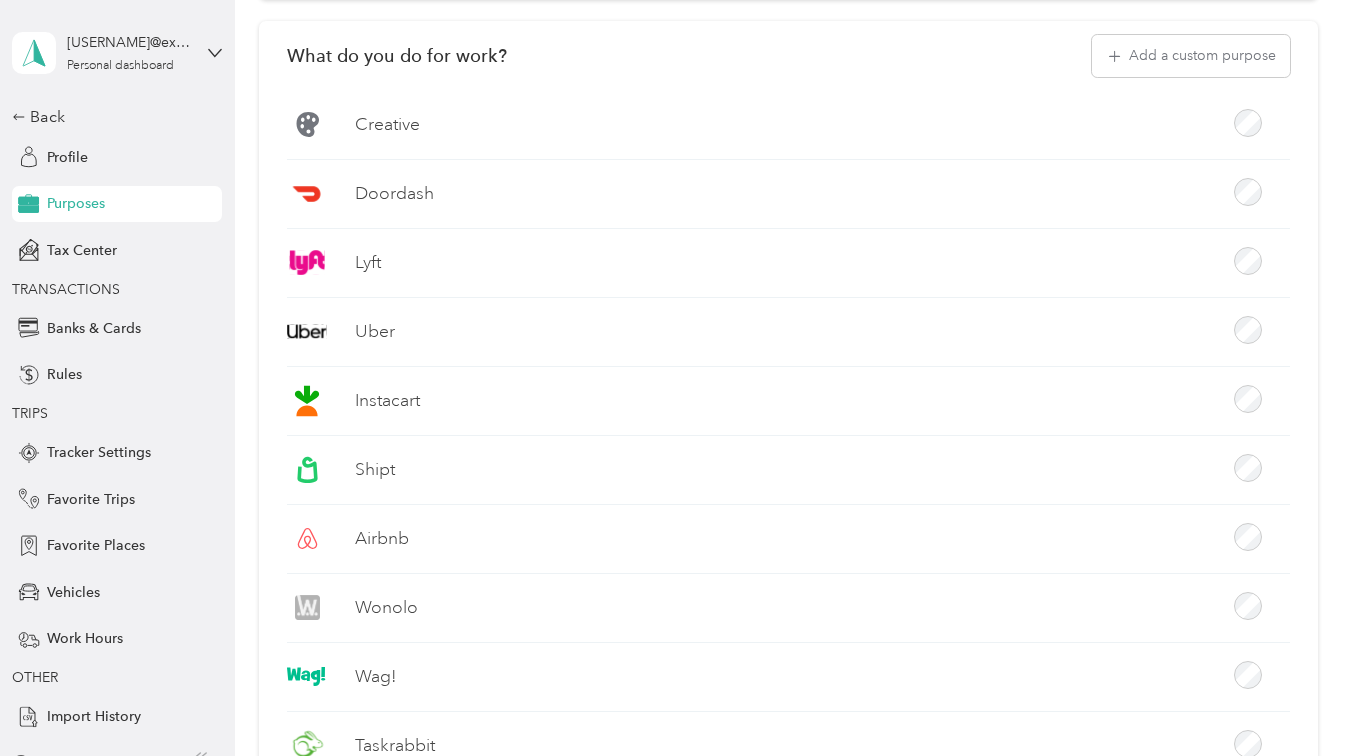 scroll, scrollTop: 0, scrollLeft: 0, axis: both 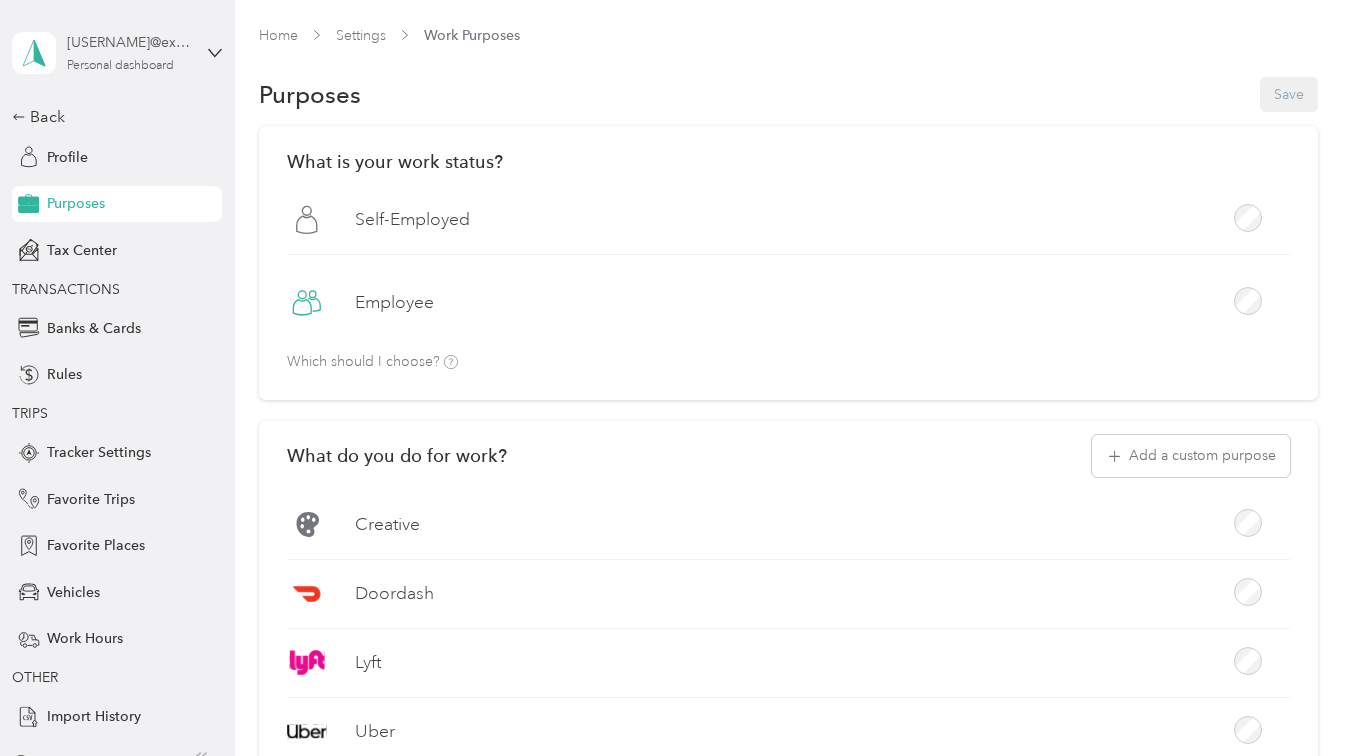 click on "[USERNAME]@example.com" at bounding box center [129, 42] 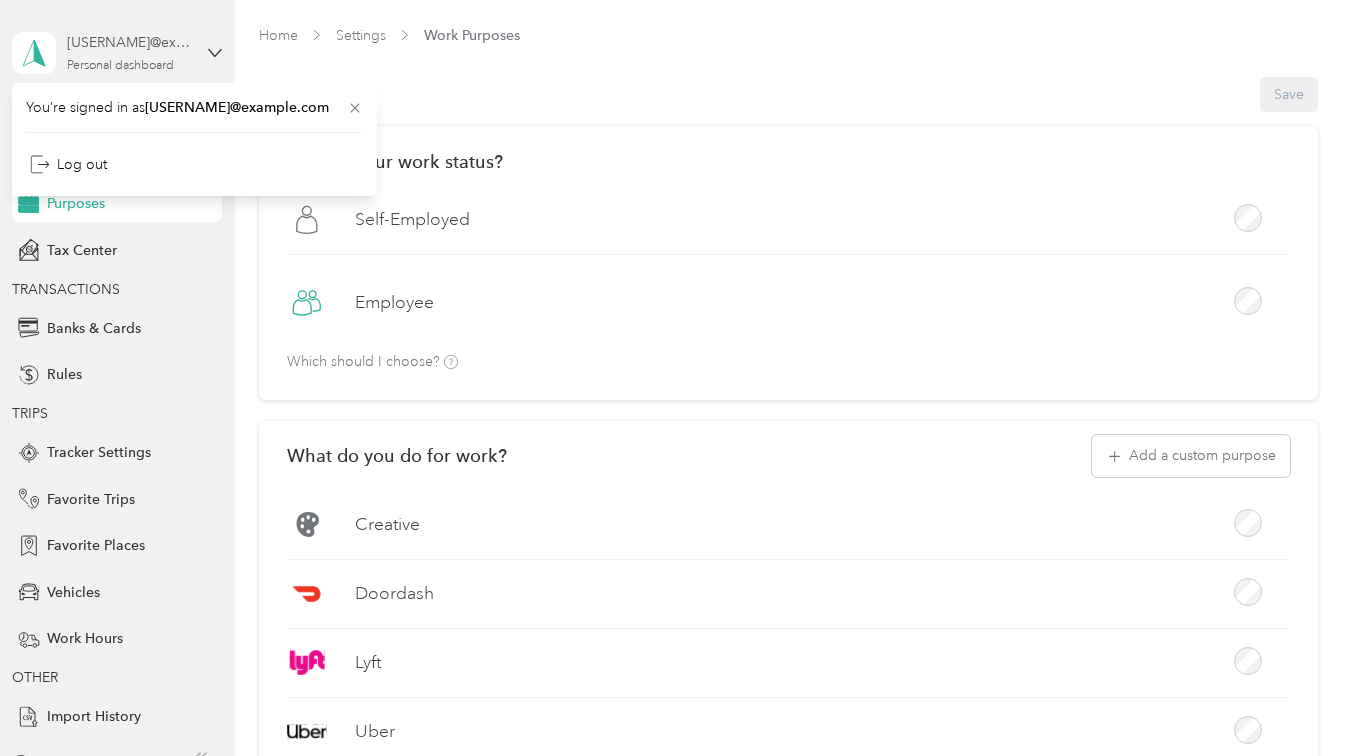 click on "[USERNAME]@example.com" at bounding box center (129, 42) 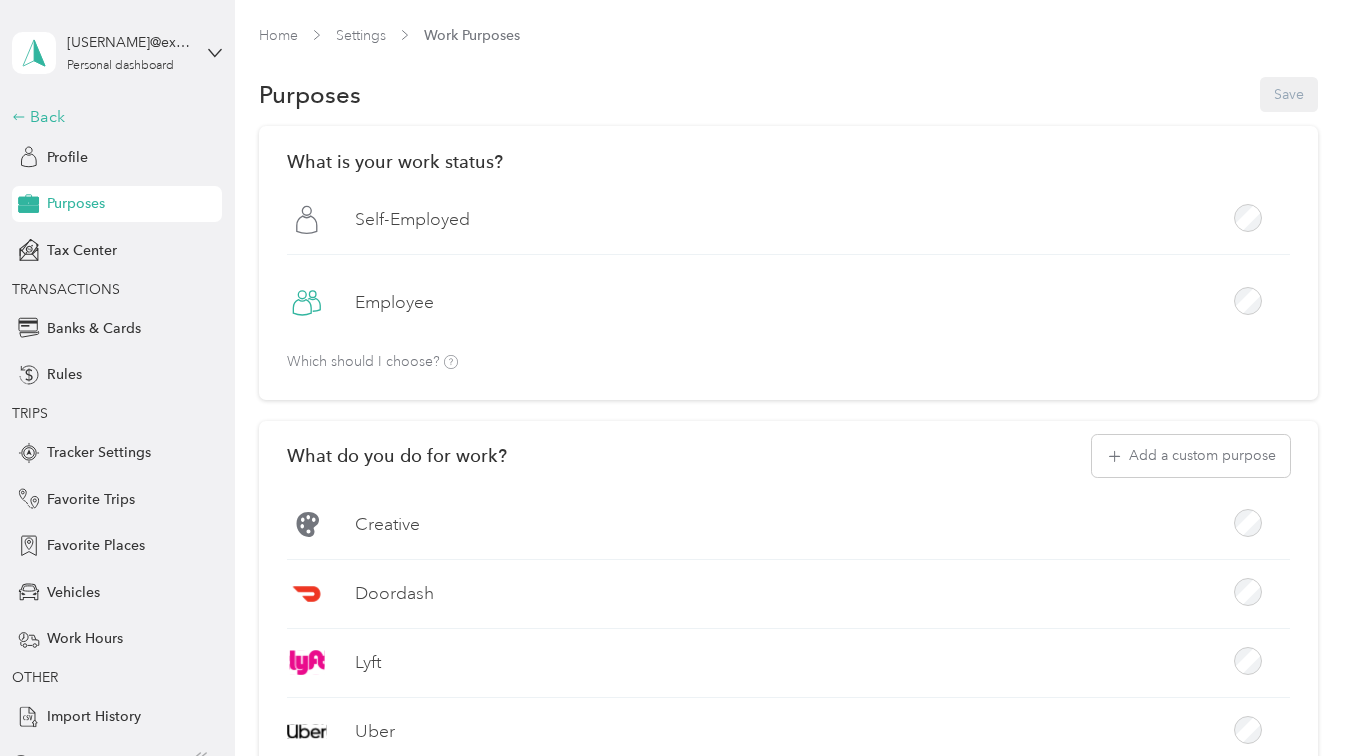 click on "Back" at bounding box center (112, 117) 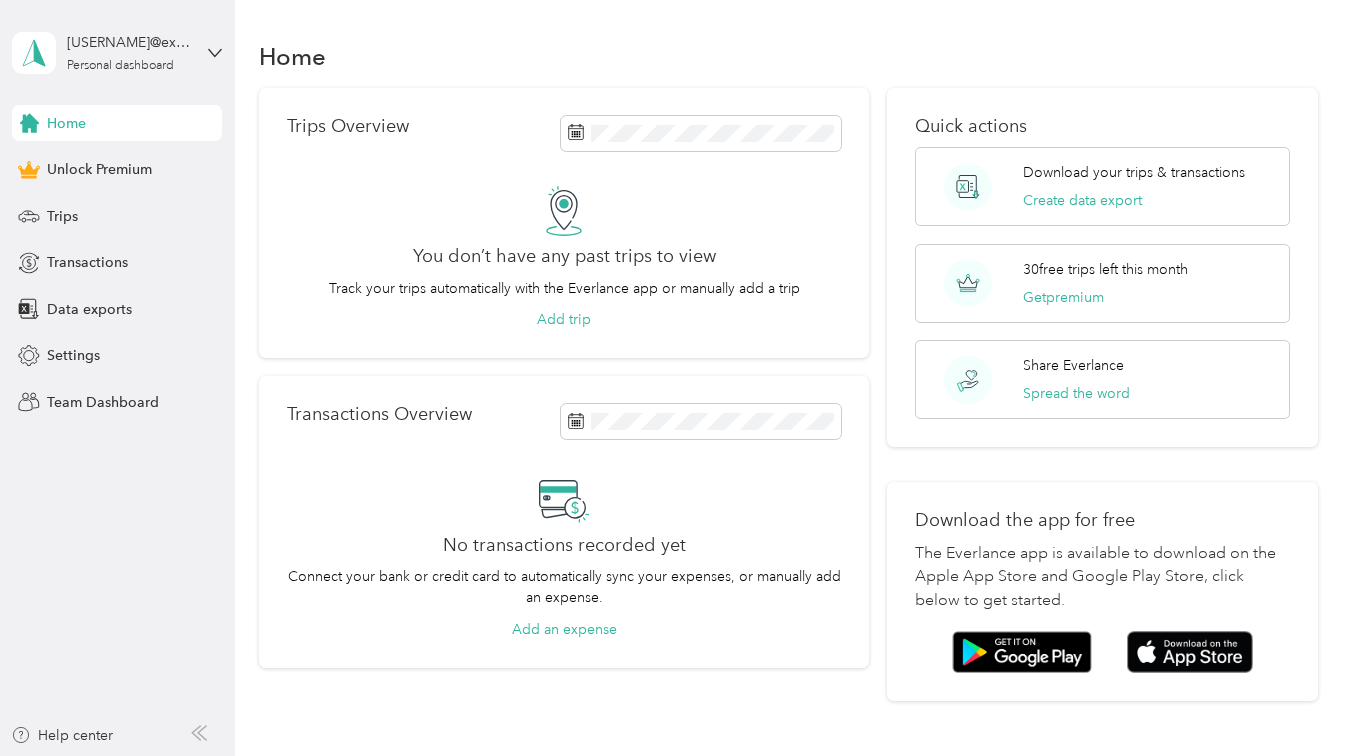 click on "Home Unlock Premium Trips Transactions Data exports Settings Team Dashboard" at bounding box center (117, 262) 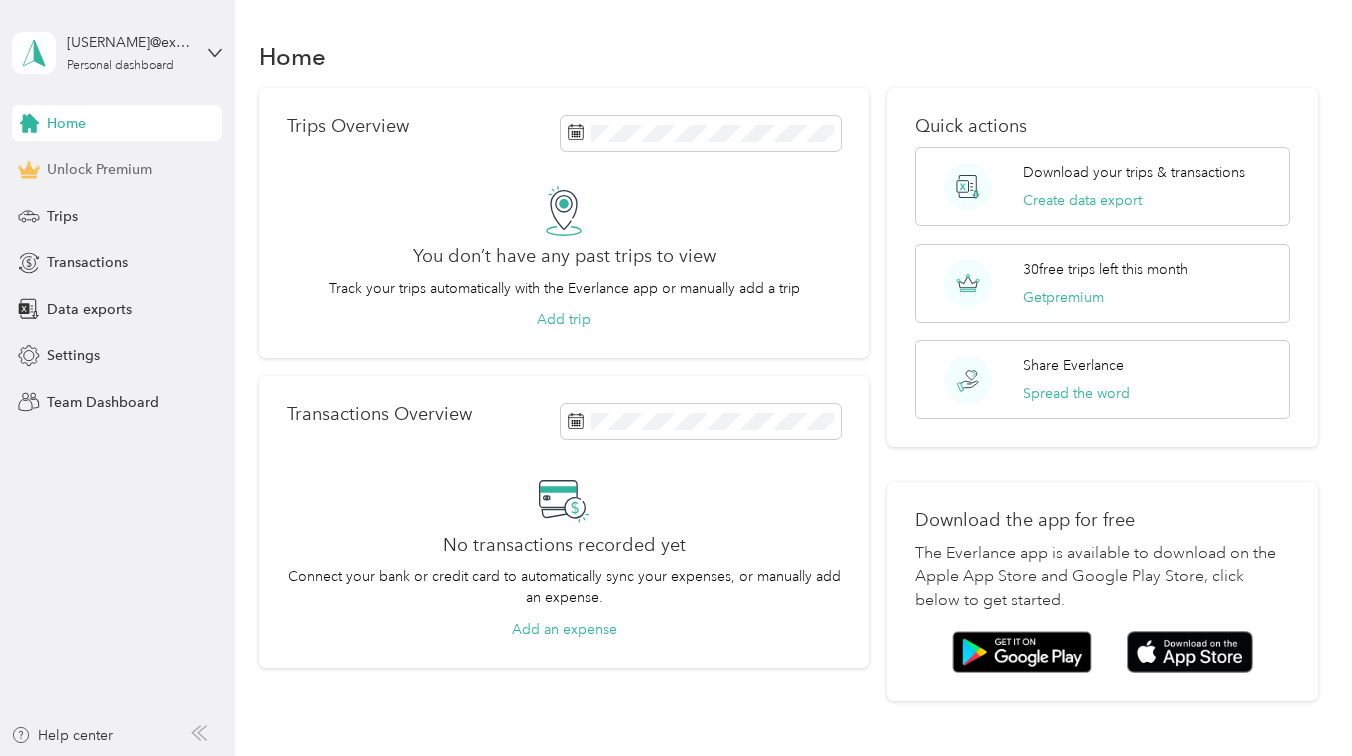 click on "Unlock Premium" at bounding box center [99, 169] 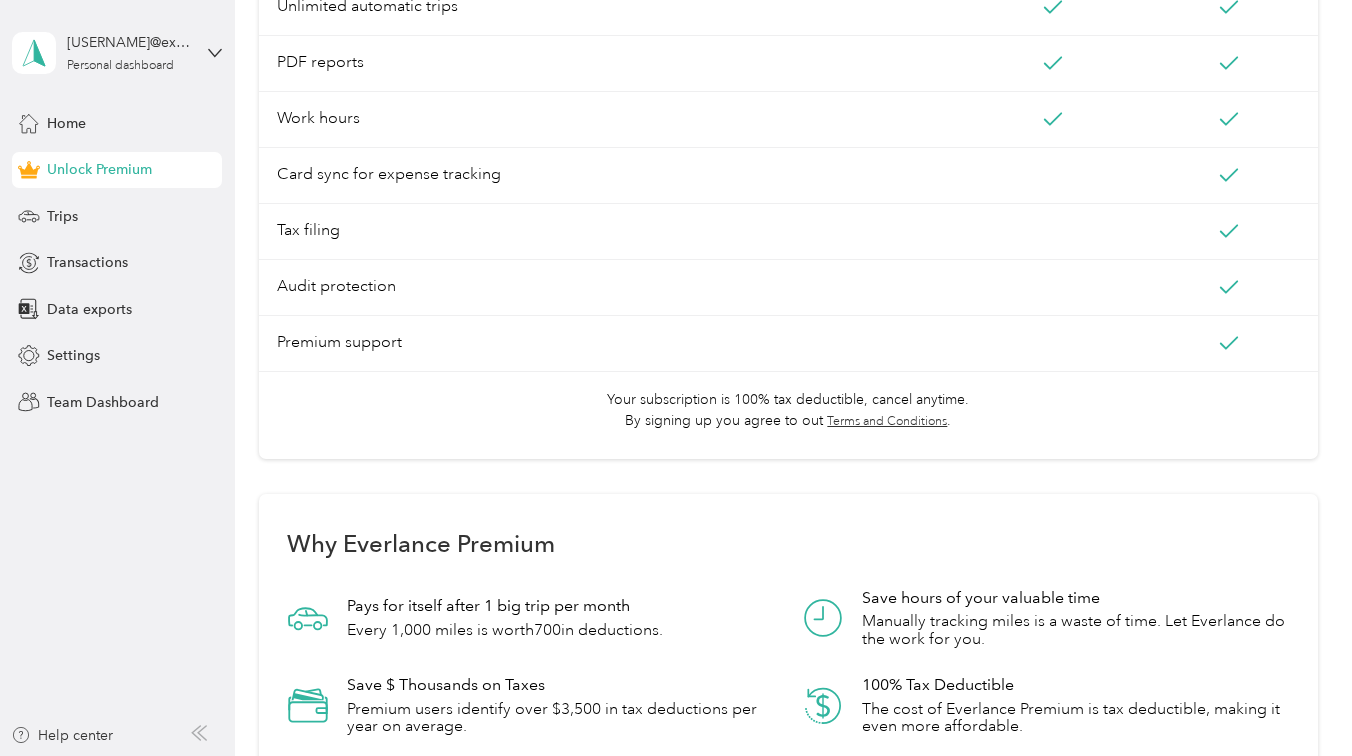 scroll, scrollTop: 788, scrollLeft: 0, axis: vertical 